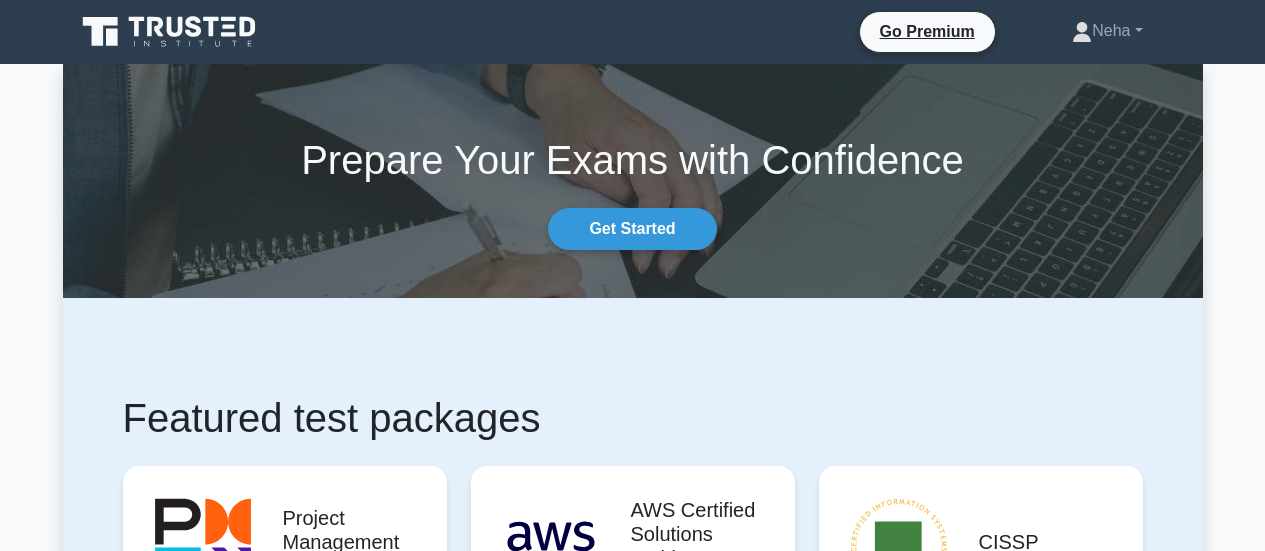 click on "Start practicing" at bounding box center [284, 2527] 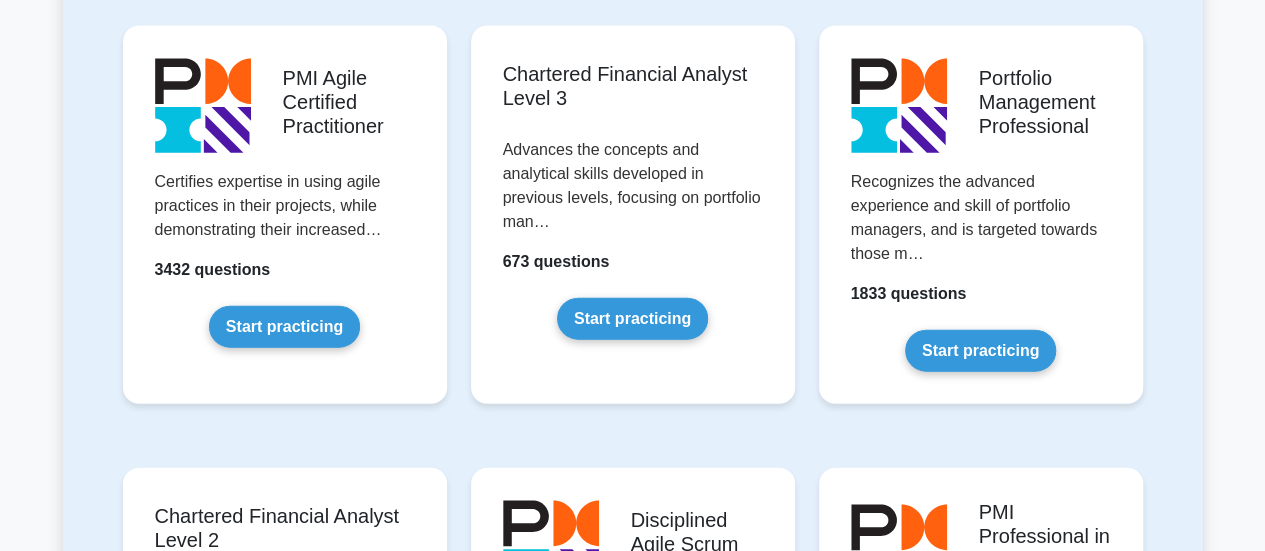 scroll, scrollTop: 0, scrollLeft: 0, axis: both 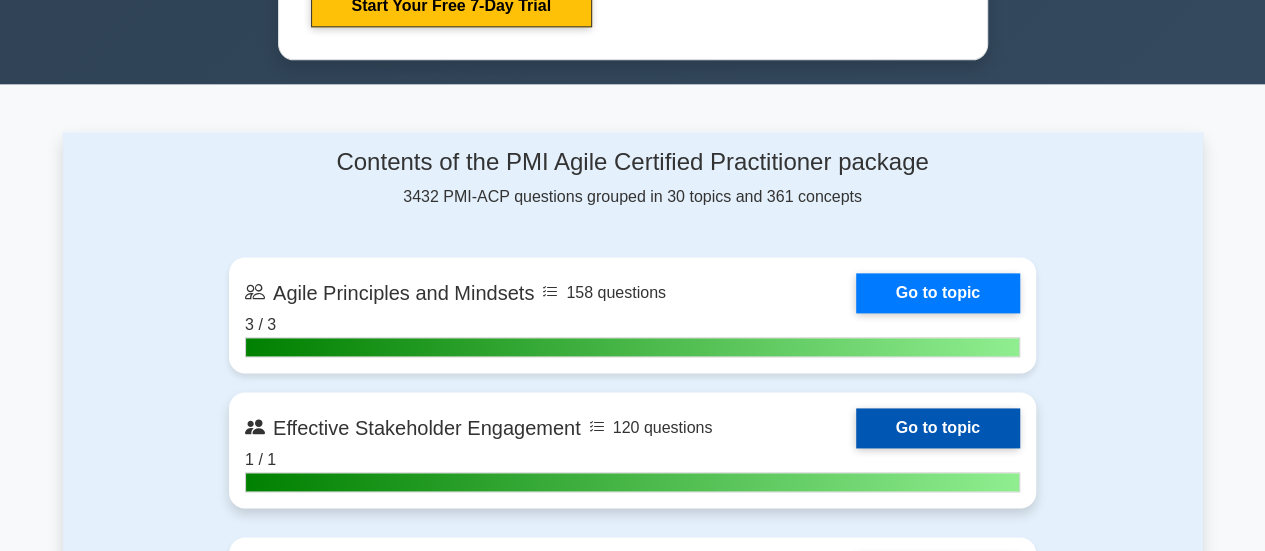 click on "Go to topic" at bounding box center (938, 428) 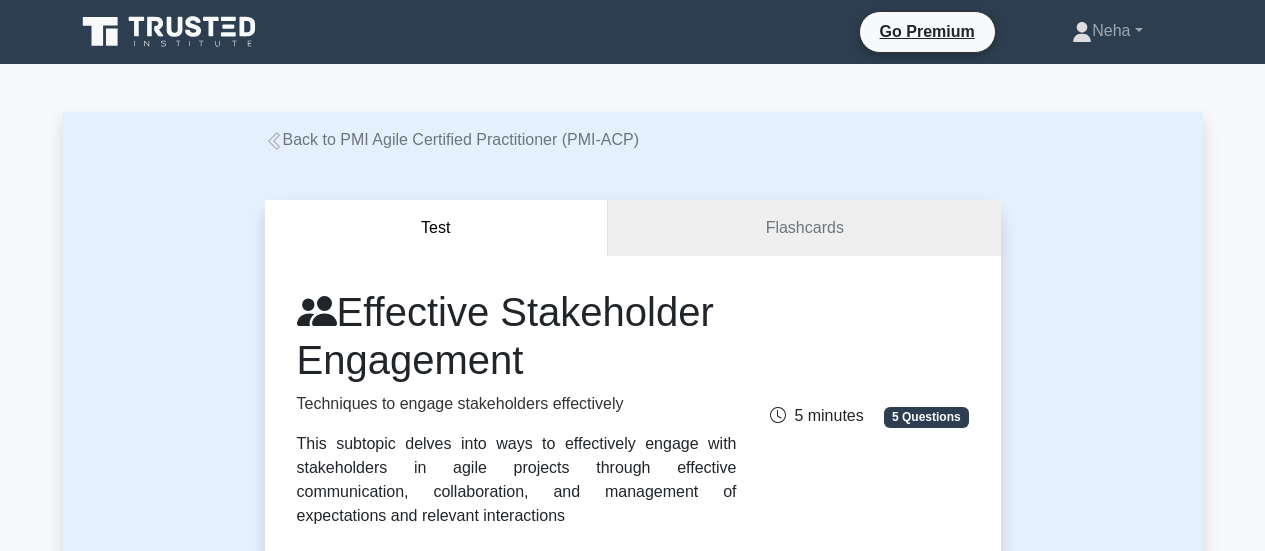 scroll, scrollTop: 1200, scrollLeft: 0, axis: vertical 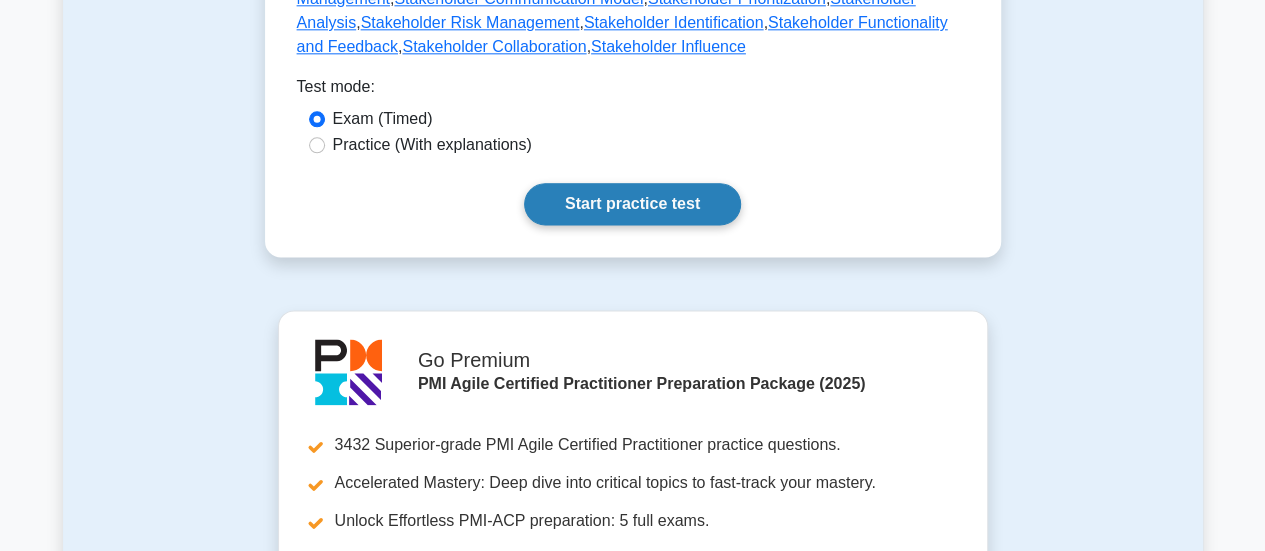 click on "Start practice test" at bounding box center (632, 204) 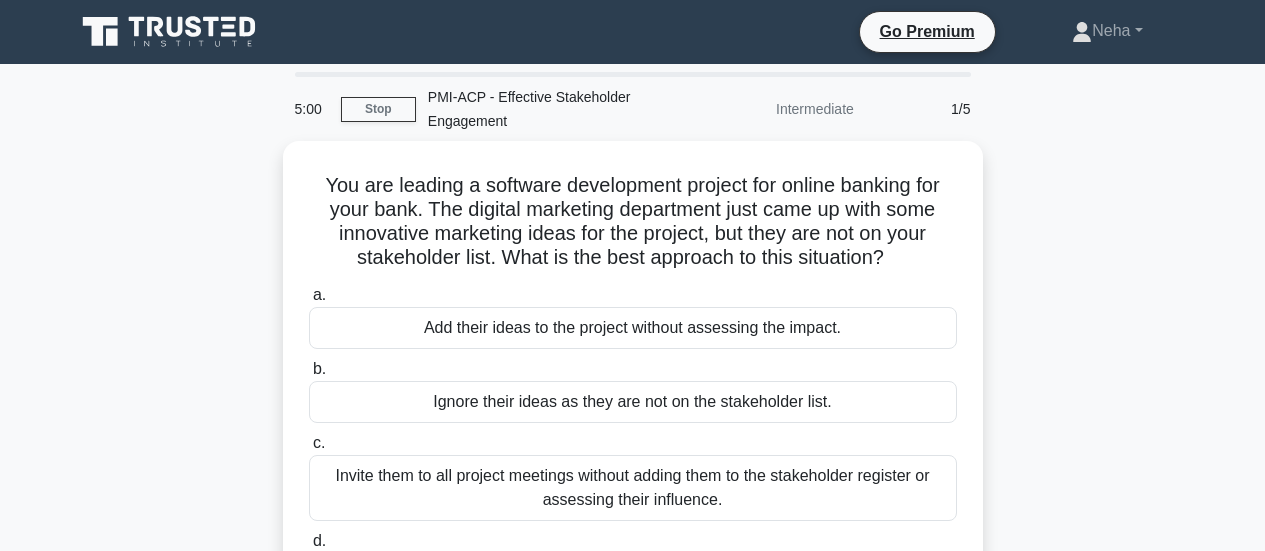 scroll, scrollTop: 0, scrollLeft: 0, axis: both 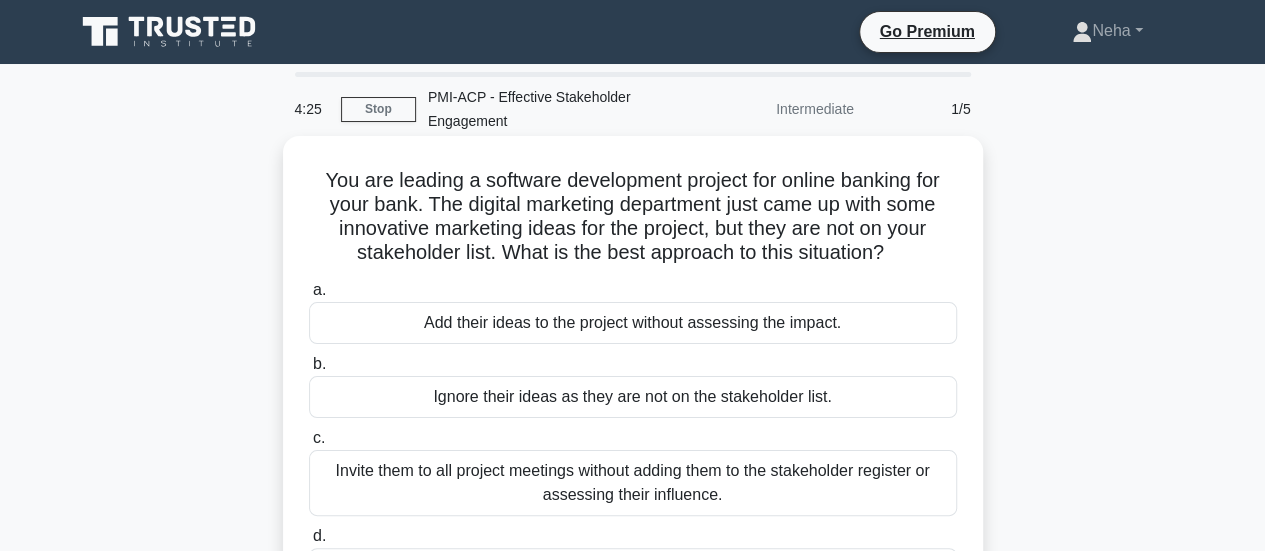 click on "Add their ideas to the project without assessing the impact." at bounding box center [633, 323] 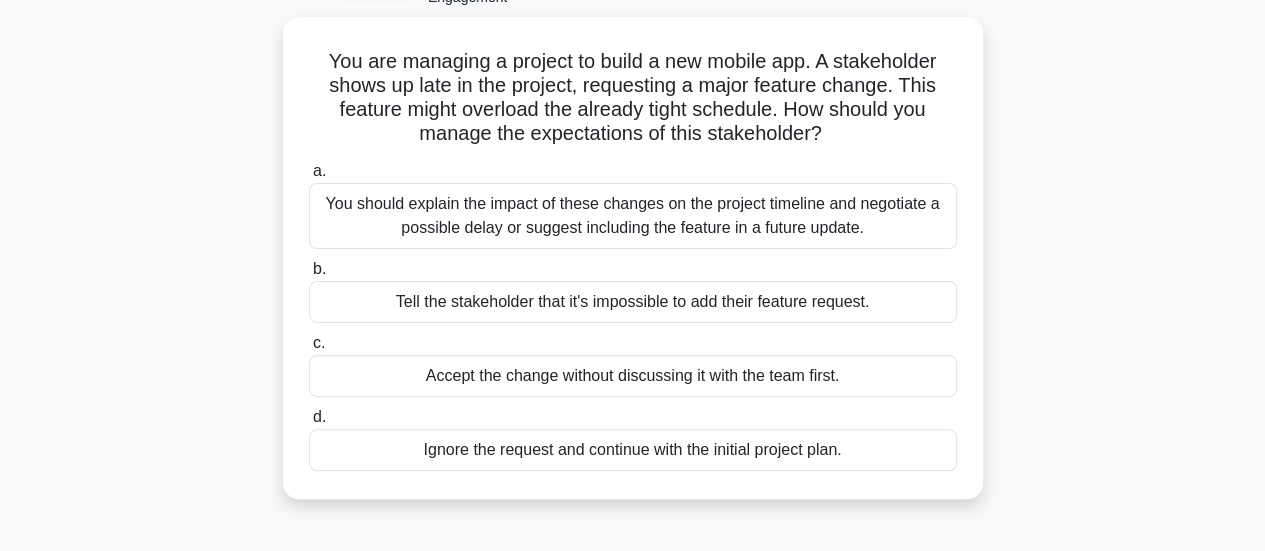scroll, scrollTop: 200, scrollLeft: 0, axis: vertical 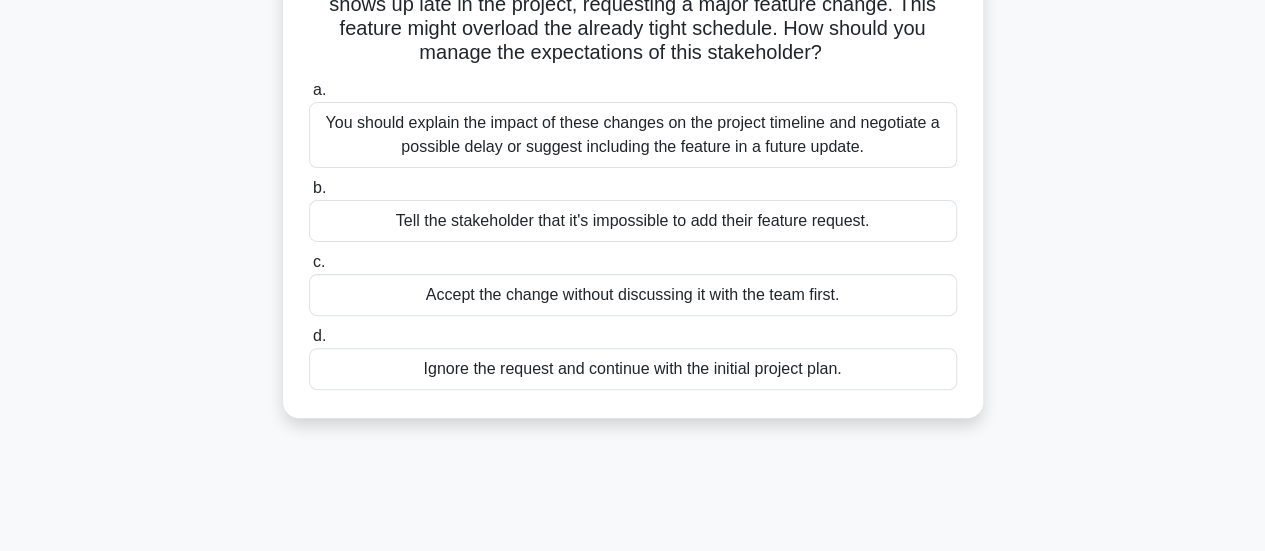 click on "You should explain the impact of these changes on the project timeline and negotiate a possible delay or suggest including the feature in a future update." at bounding box center [633, 135] 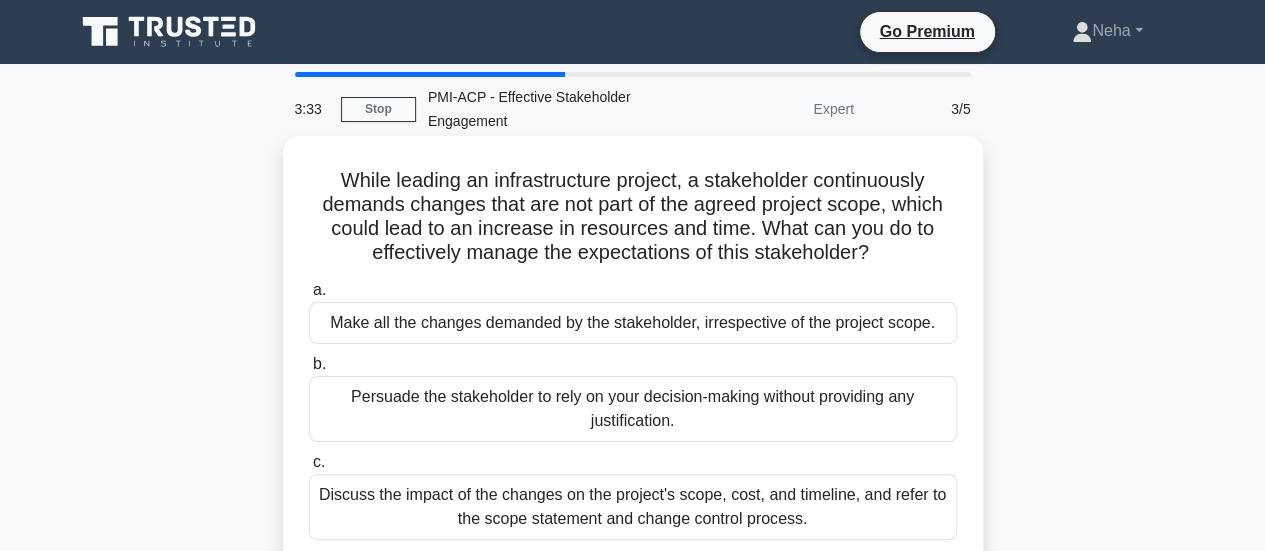 scroll, scrollTop: 200, scrollLeft: 0, axis: vertical 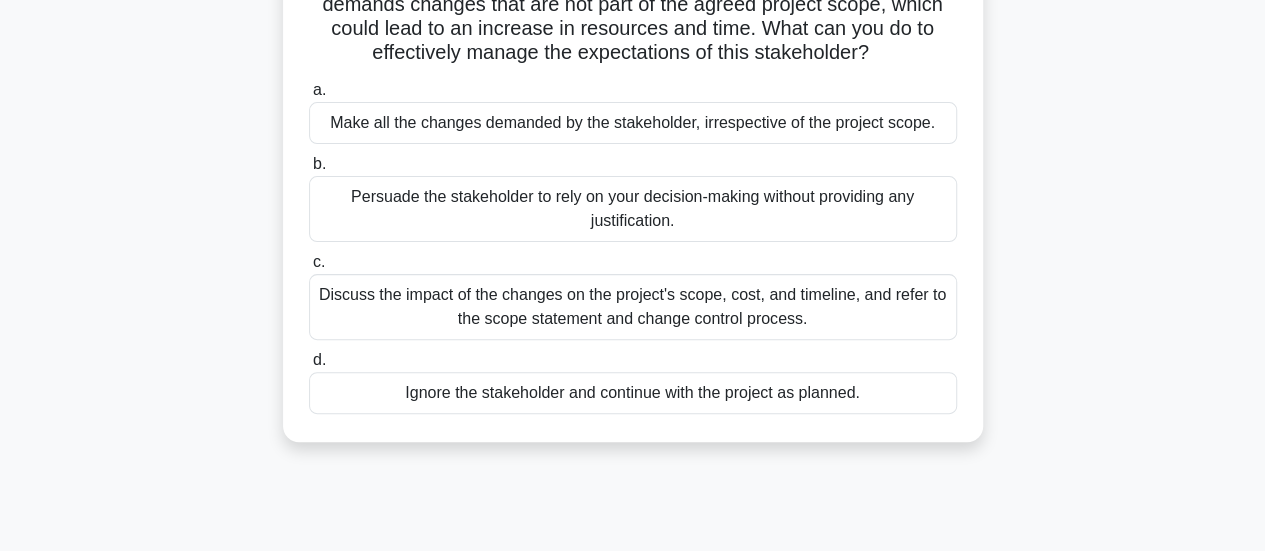 click on "Persuade the stakeholder to rely on your decision-making without providing any justification." at bounding box center [633, 209] 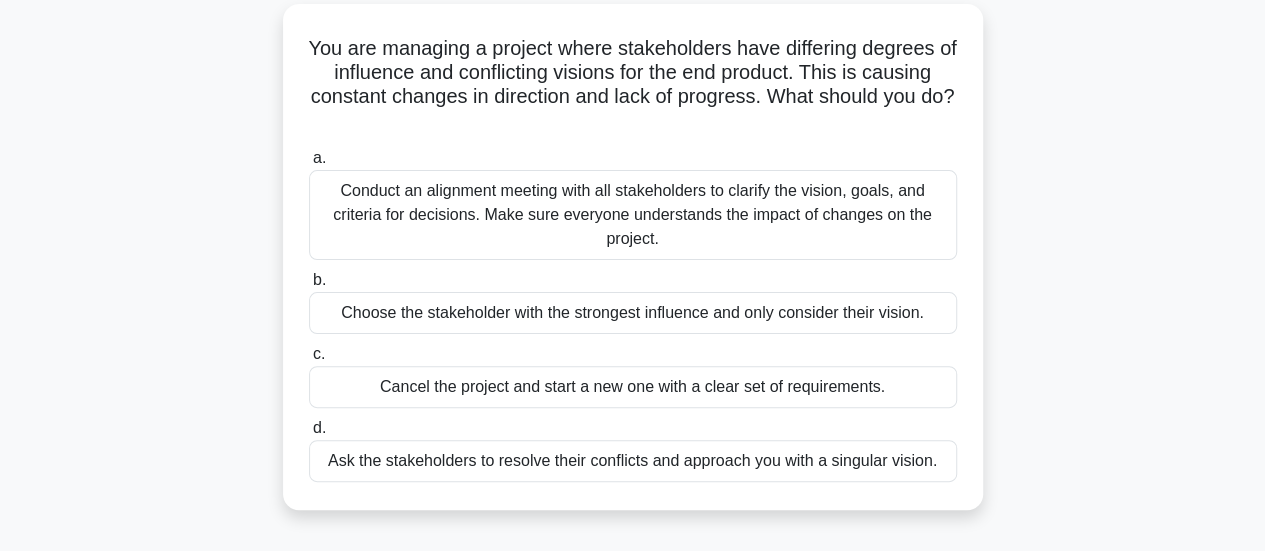 scroll, scrollTop: 0, scrollLeft: 0, axis: both 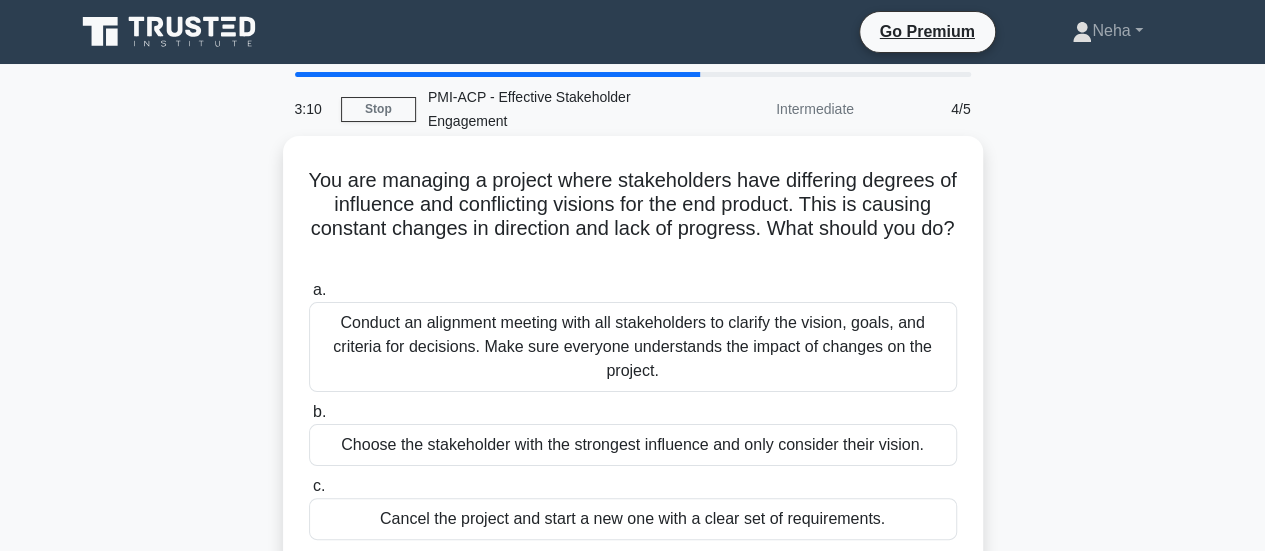 click on "Conduct an alignment meeting with all stakeholders to clarify the vision, goals, and criteria for decisions. Make sure everyone understands the impact of changes on the project." at bounding box center [633, 347] 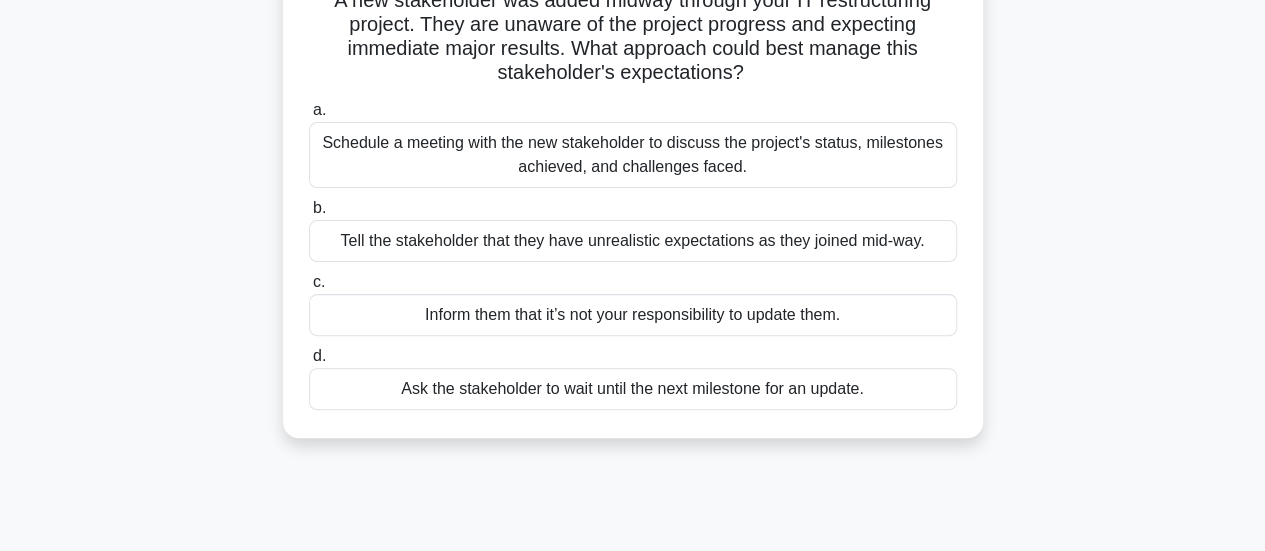 scroll, scrollTop: 200, scrollLeft: 0, axis: vertical 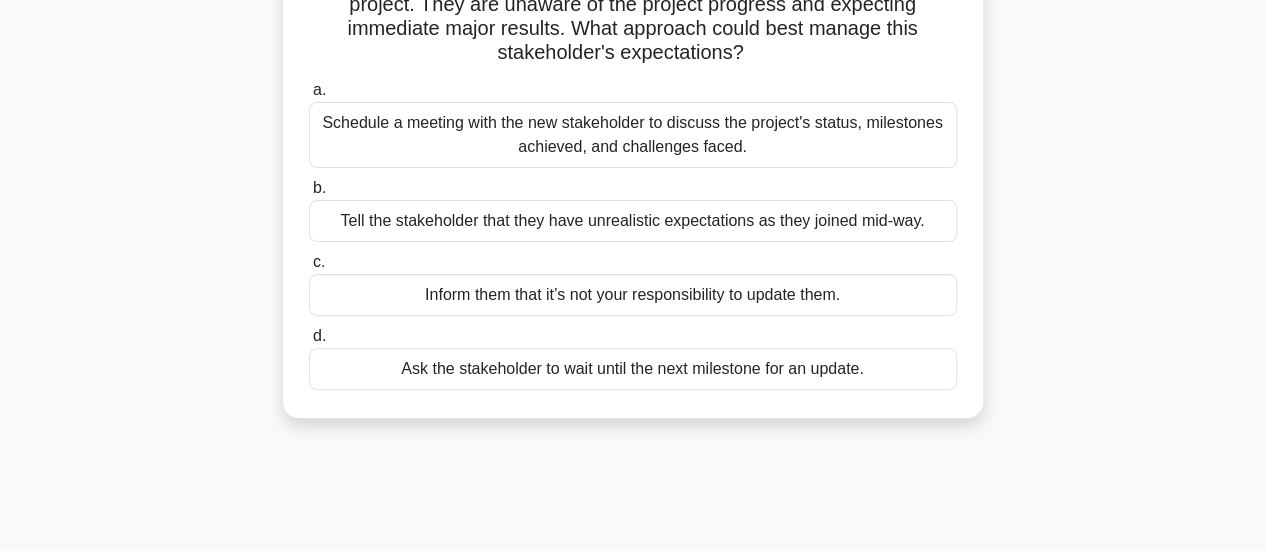 click on "Schedule a meeting with the new stakeholder to discuss the project's status, milestones achieved, and challenges faced." at bounding box center [633, 135] 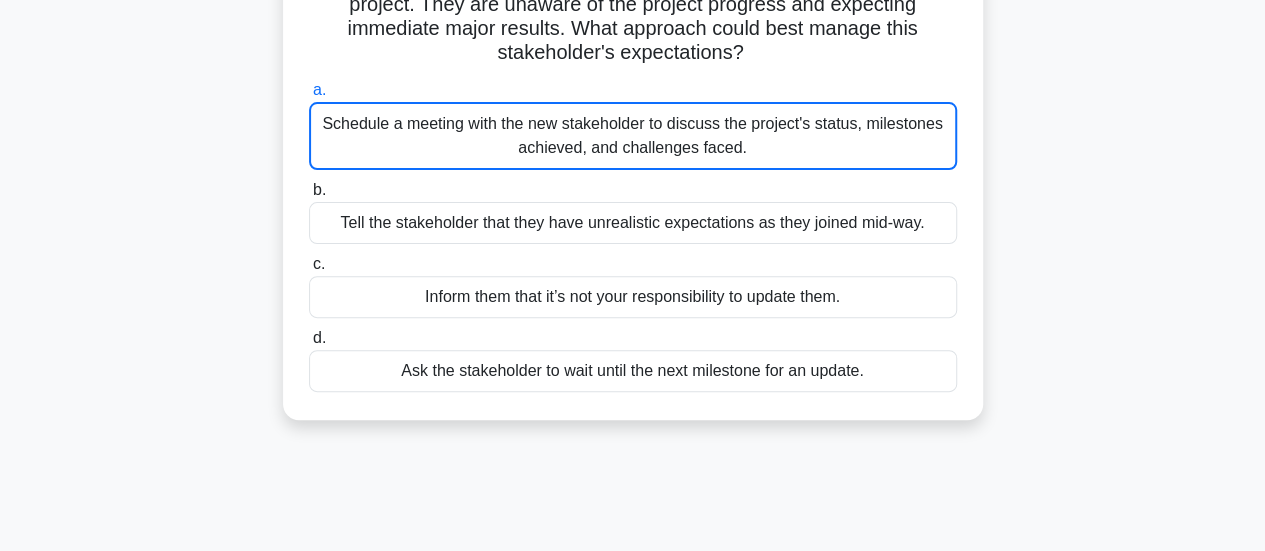 scroll, scrollTop: 306, scrollLeft: 0, axis: vertical 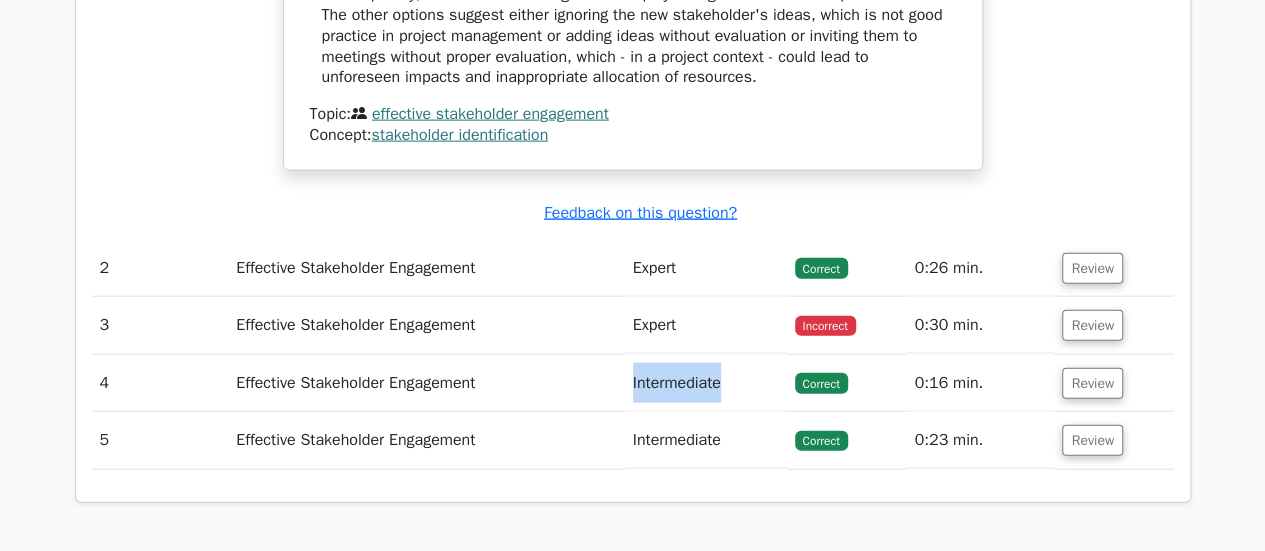 drag, startPoint x: 733, startPoint y: 377, endPoint x: 626, endPoint y: 385, distance: 107.298645 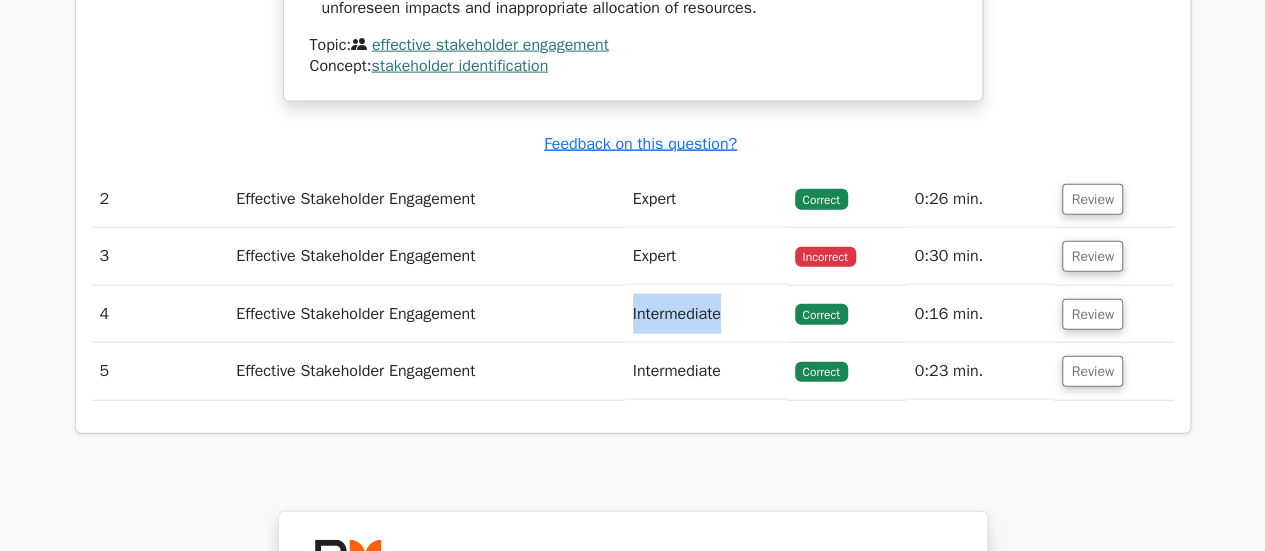 scroll, scrollTop: 2300, scrollLeft: 0, axis: vertical 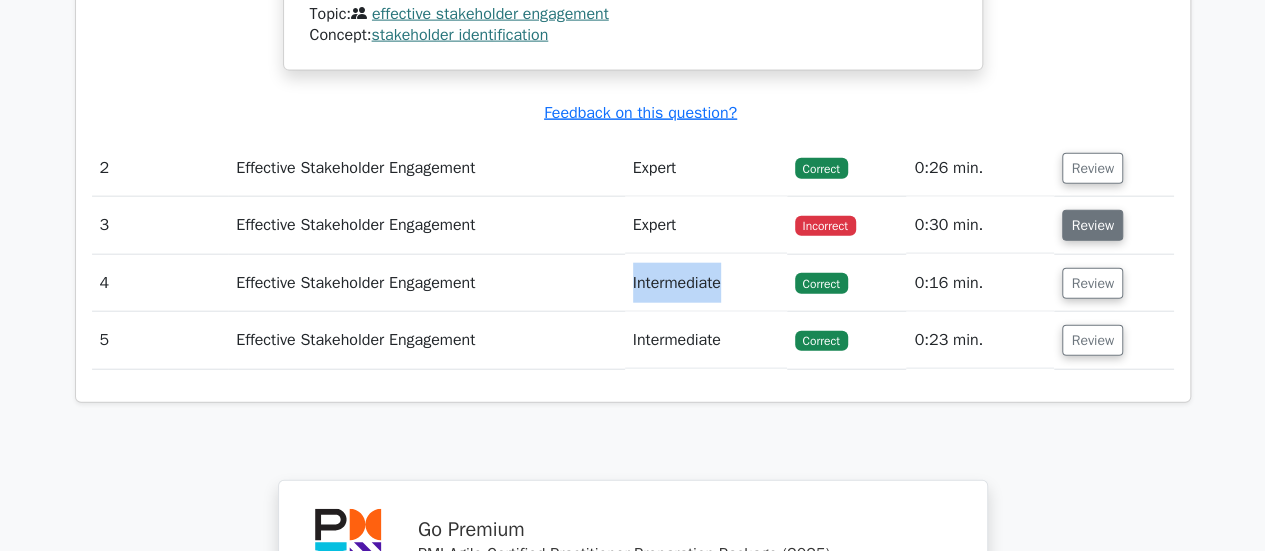 click on "Review" at bounding box center [1092, 225] 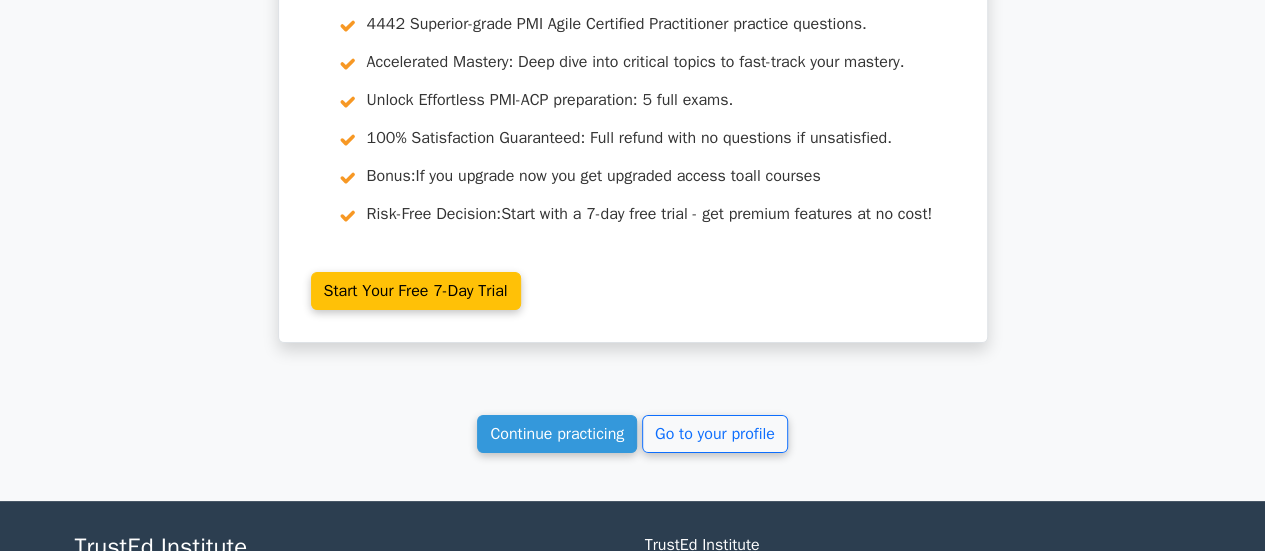 scroll, scrollTop: 4000, scrollLeft: 0, axis: vertical 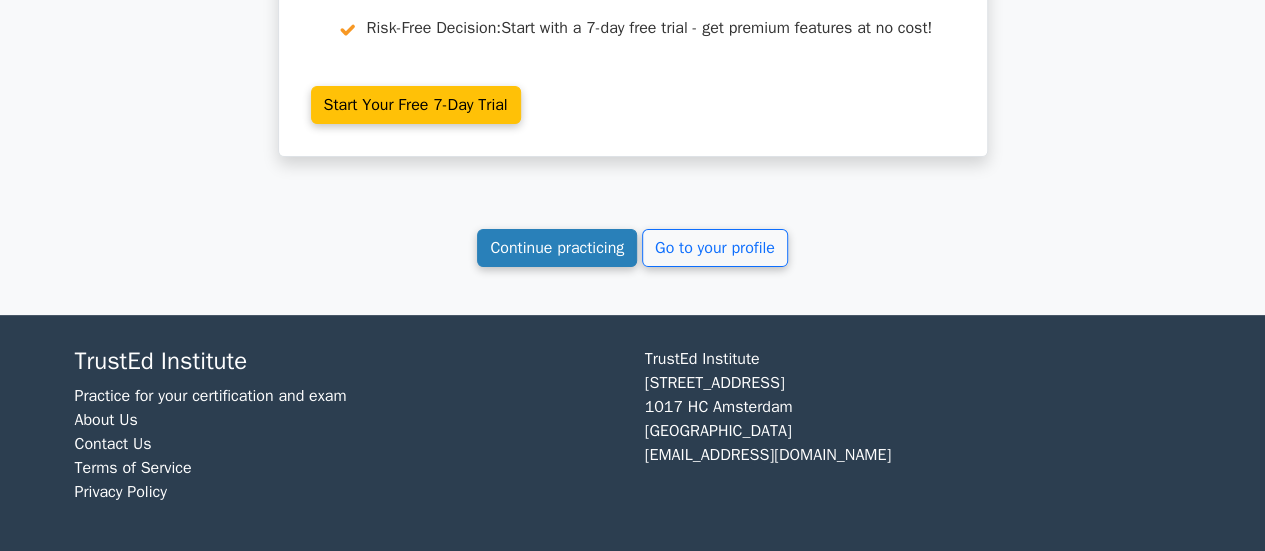 click on "Continue practicing" at bounding box center [557, 248] 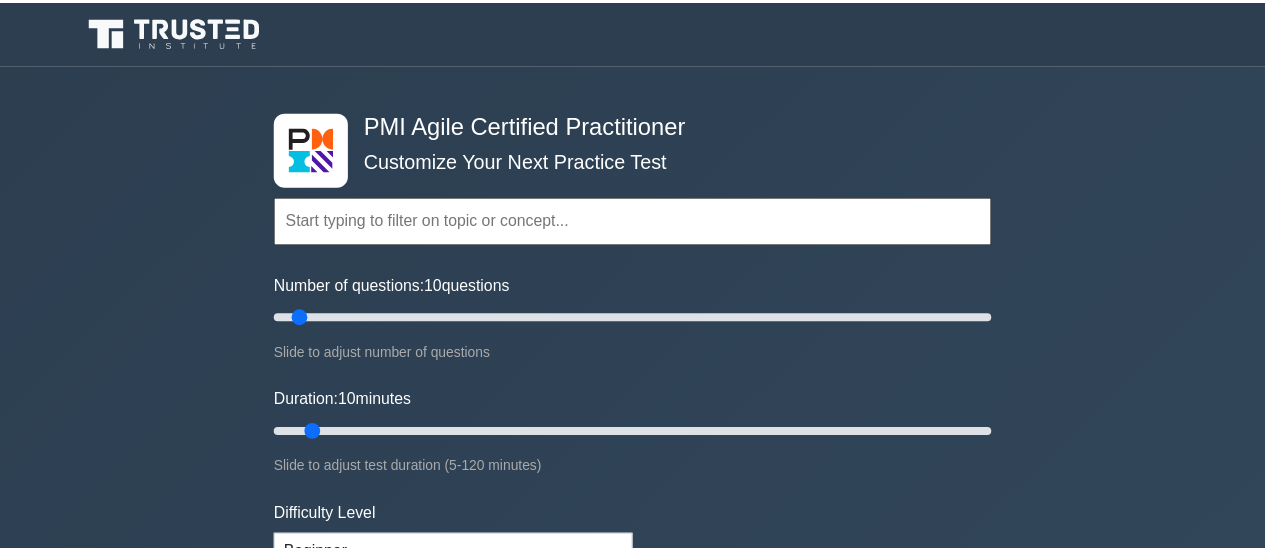 scroll, scrollTop: 0, scrollLeft: 0, axis: both 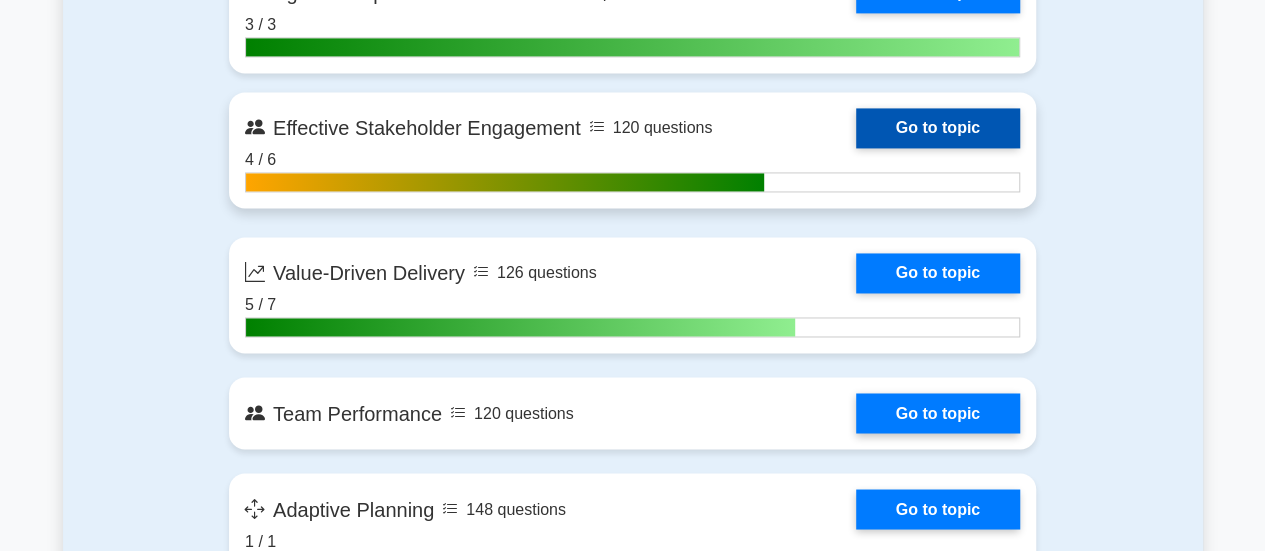 click on "Go to topic" at bounding box center (938, 128) 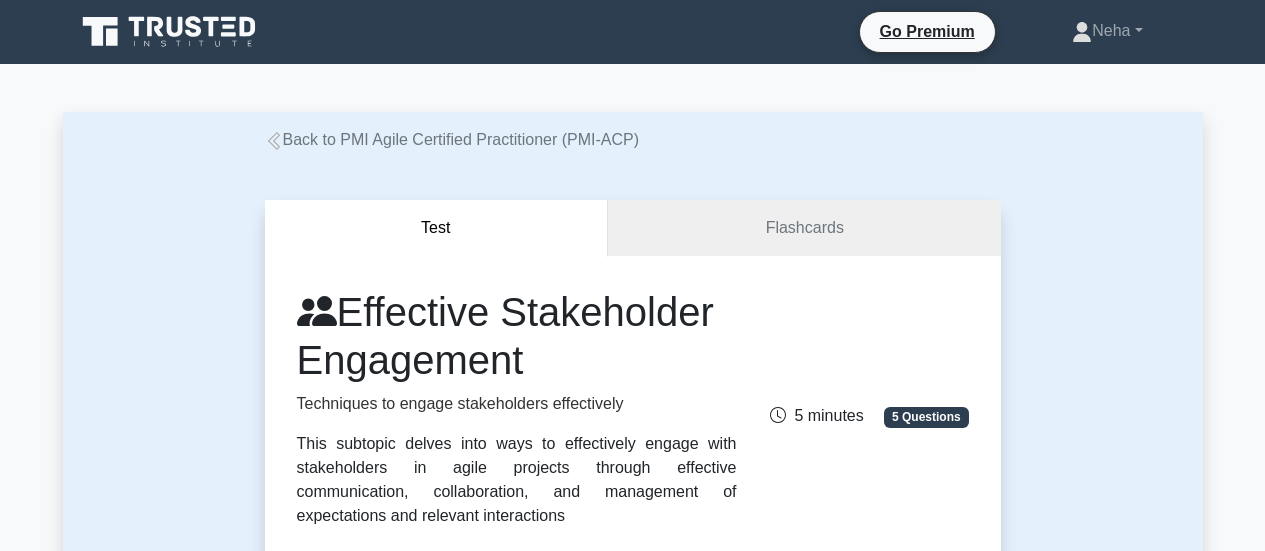 scroll, scrollTop: 0, scrollLeft: 0, axis: both 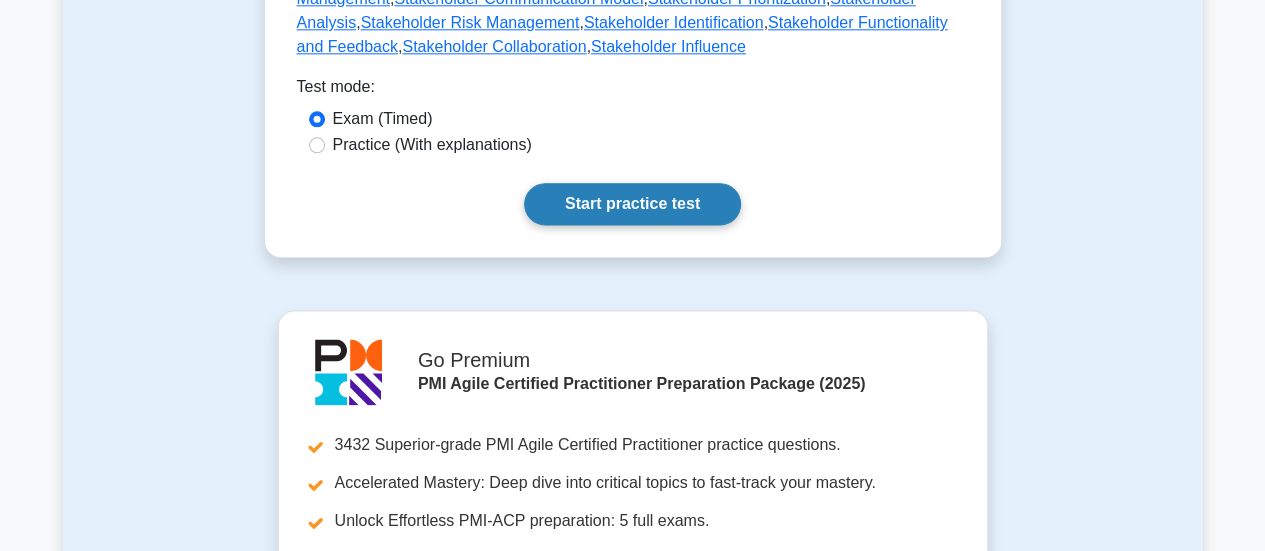 click on "Start practice test" at bounding box center [632, 204] 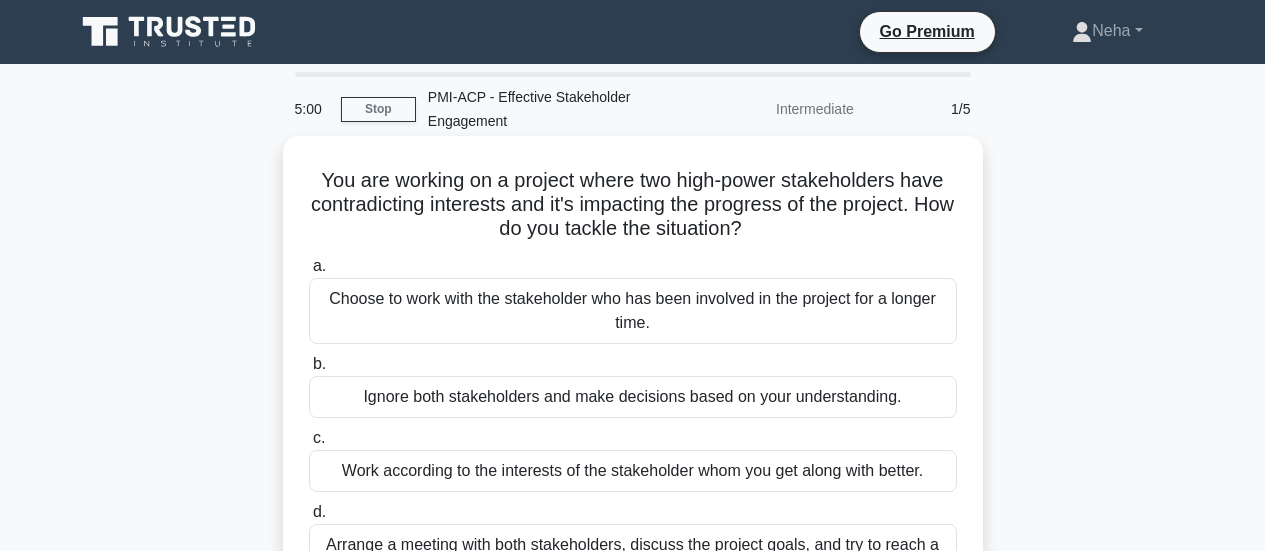 scroll, scrollTop: 0, scrollLeft: 0, axis: both 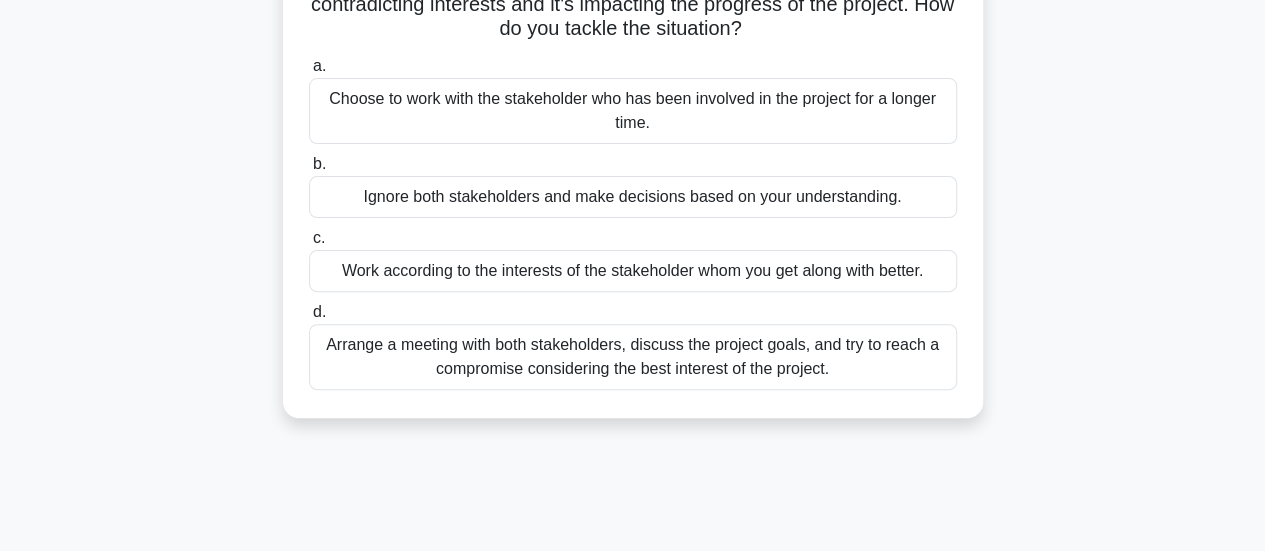 click on "Arrange a meeting with both stakeholders, discuss the project goals, and try to reach a compromise considering the best interest of the project." at bounding box center [633, 357] 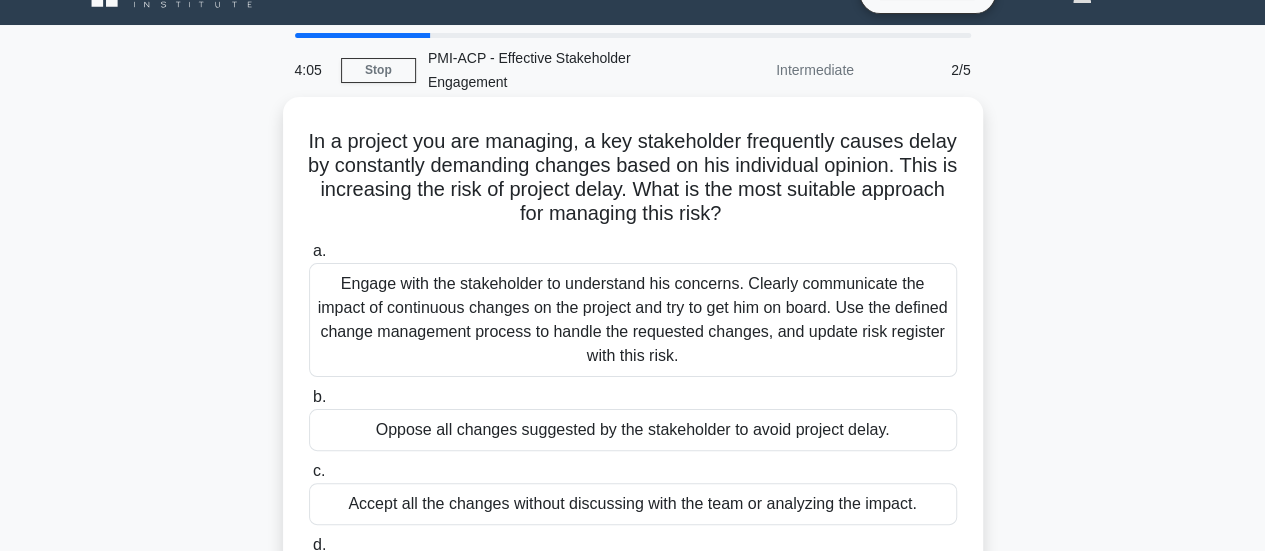 scroll, scrollTop: 0, scrollLeft: 0, axis: both 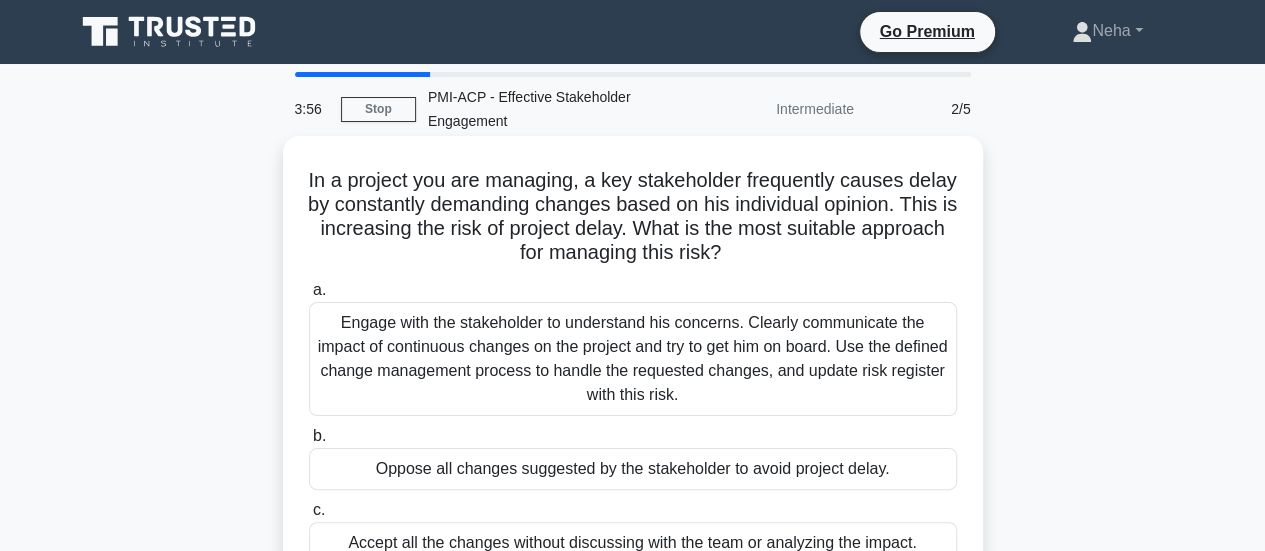 click on "Engage with the stakeholder to understand his concerns. Clearly communicate the impact of continuous changes on the project and try to get him on board. Use the defined change management process to handle the requested changes, and update risk register with this risk." at bounding box center (633, 359) 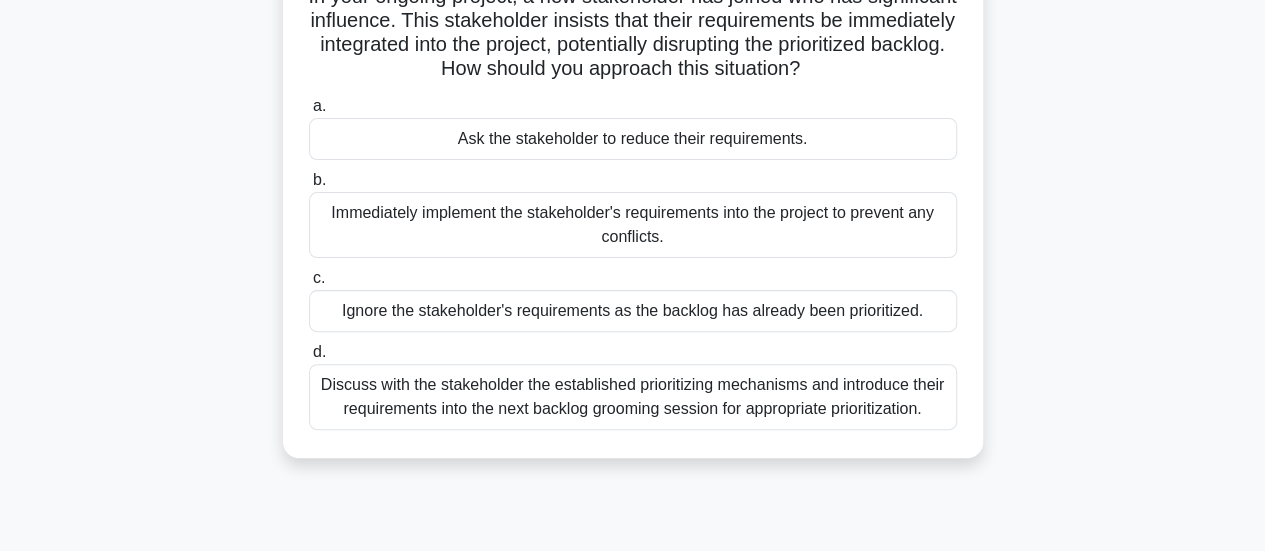 scroll, scrollTop: 200, scrollLeft: 0, axis: vertical 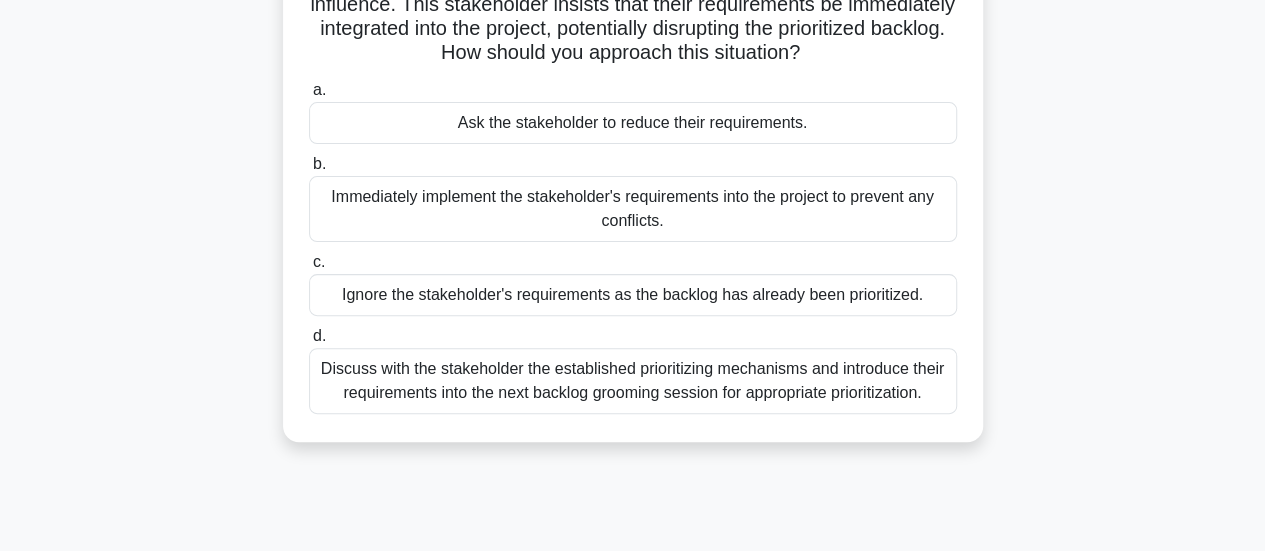 click on "Discuss with the stakeholder the established prioritizing mechanisms and introduce their requirements into the next backlog grooming session for appropriate prioritization." at bounding box center [633, 381] 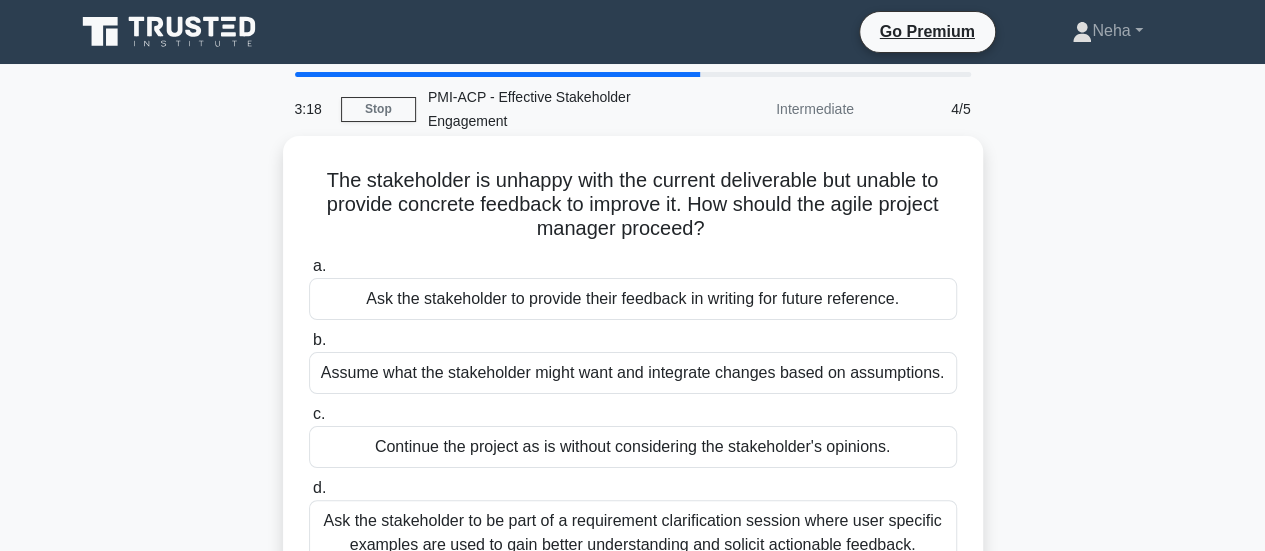 scroll, scrollTop: 100, scrollLeft: 0, axis: vertical 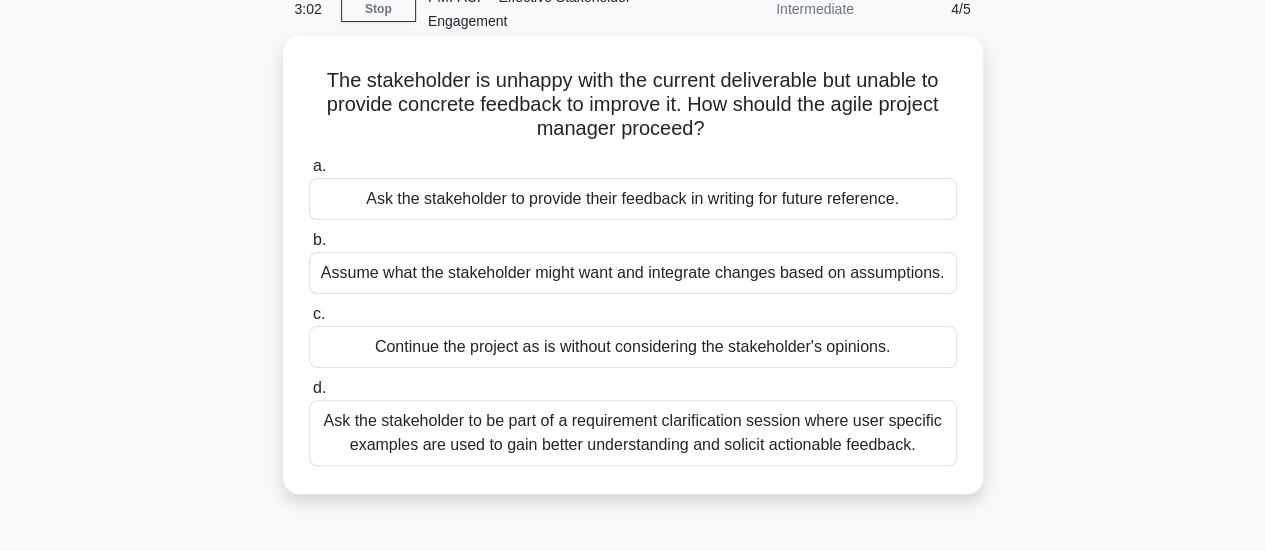 click on "Ask the stakeholder to provide their feedback in writing for future reference." at bounding box center (633, 199) 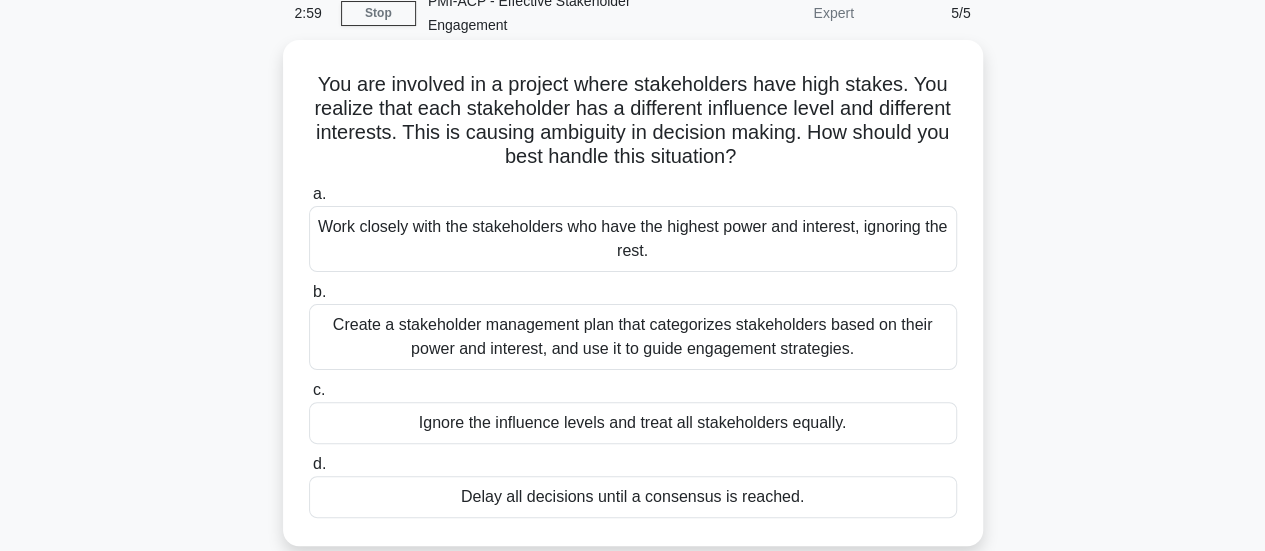 scroll, scrollTop: 0, scrollLeft: 0, axis: both 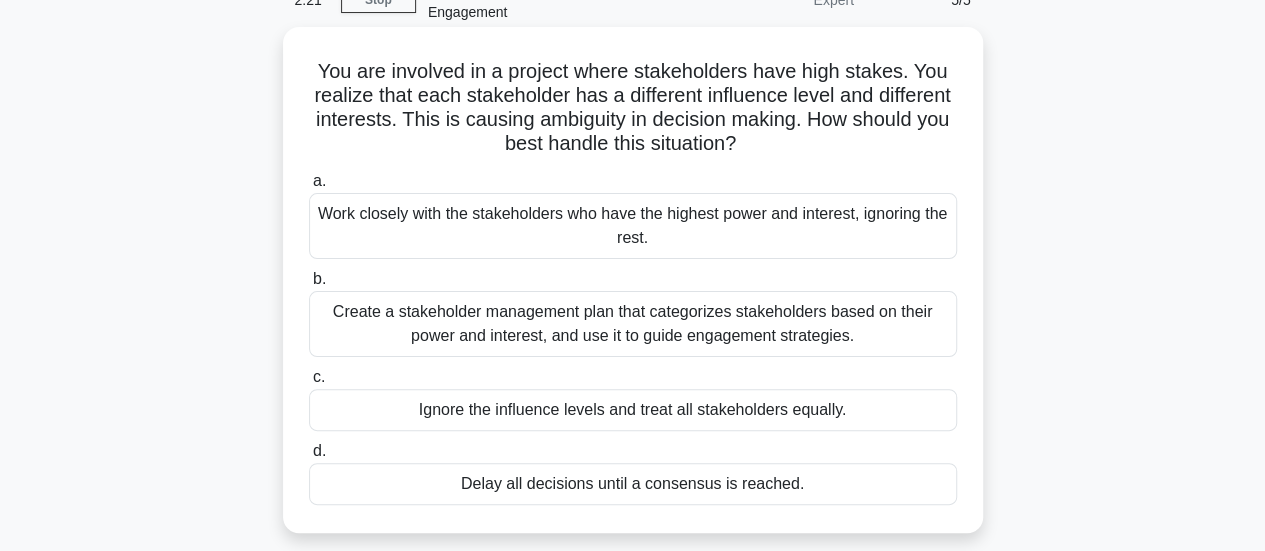 click on "Work closely with the stakeholders who have the highest power and interest, ignoring the rest." at bounding box center (633, 226) 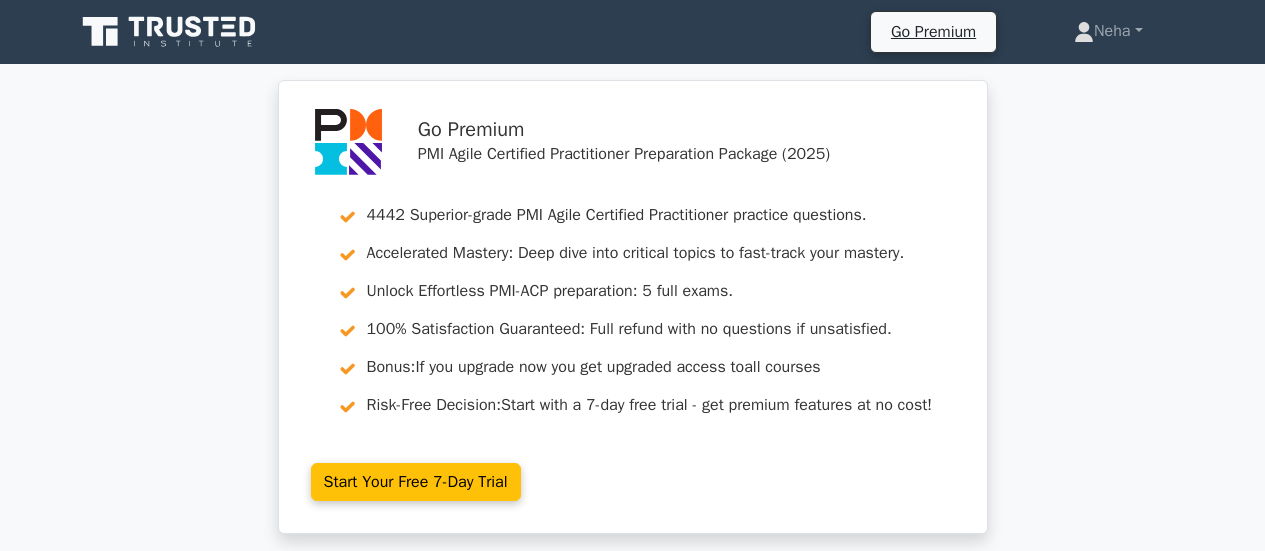 scroll, scrollTop: 0, scrollLeft: 0, axis: both 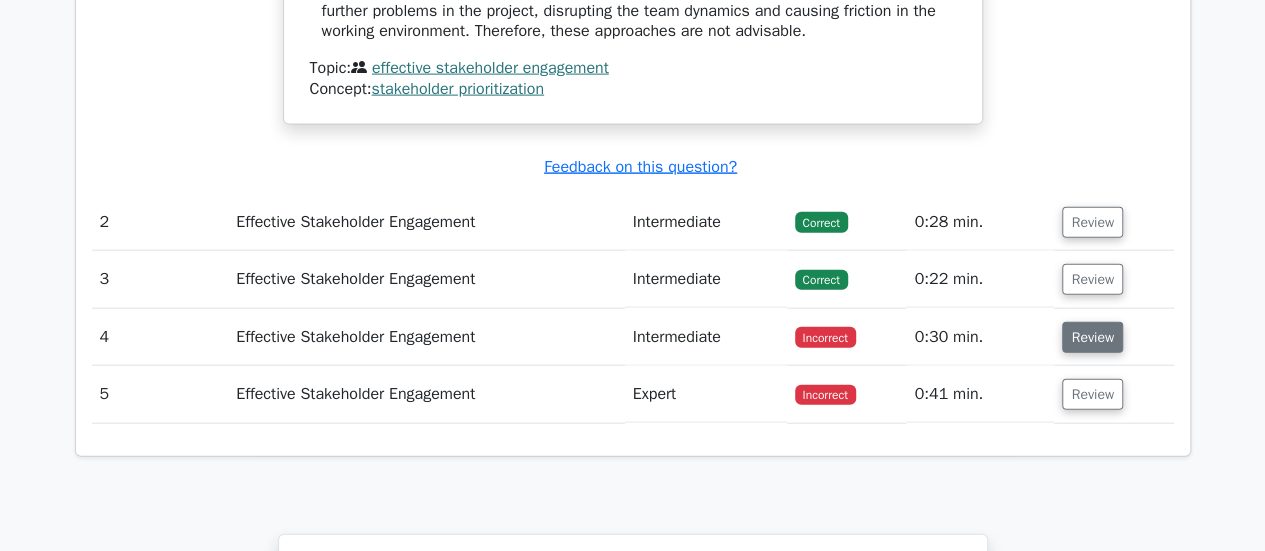 click on "Review" at bounding box center (1092, 337) 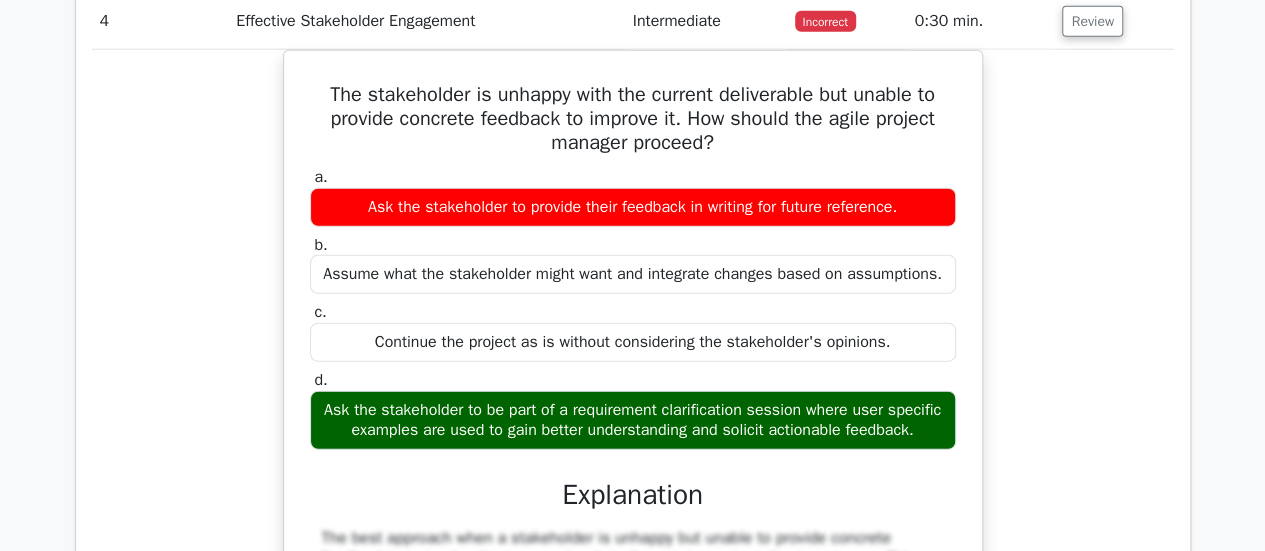 scroll, scrollTop: 2549, scrollLeft: 0, axis: vertical 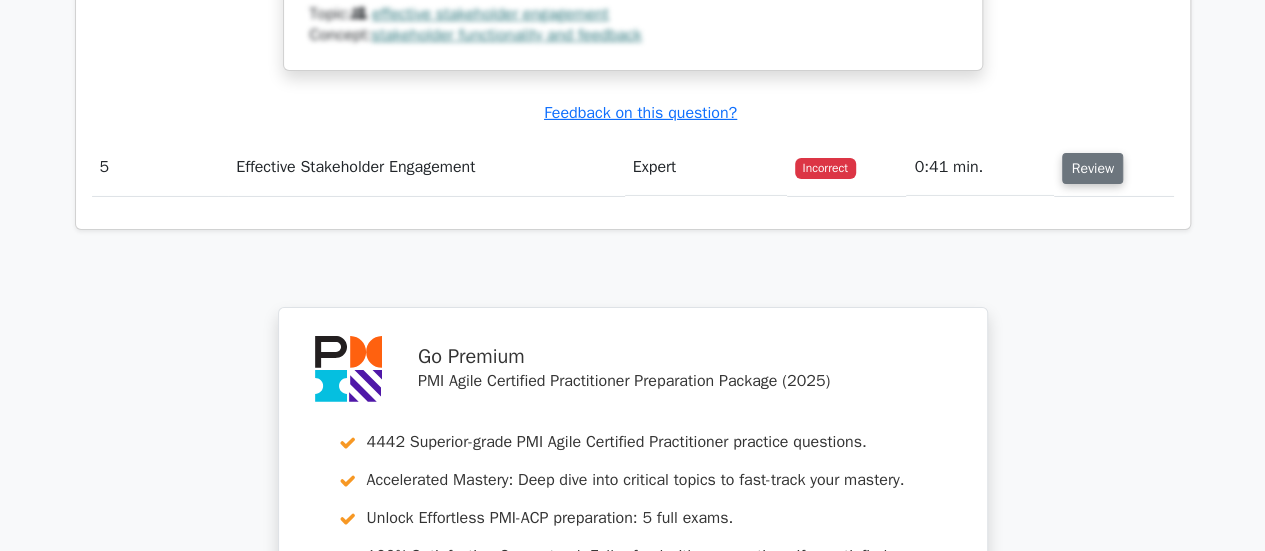 click on "Review" at bounding box center [1092, 168] 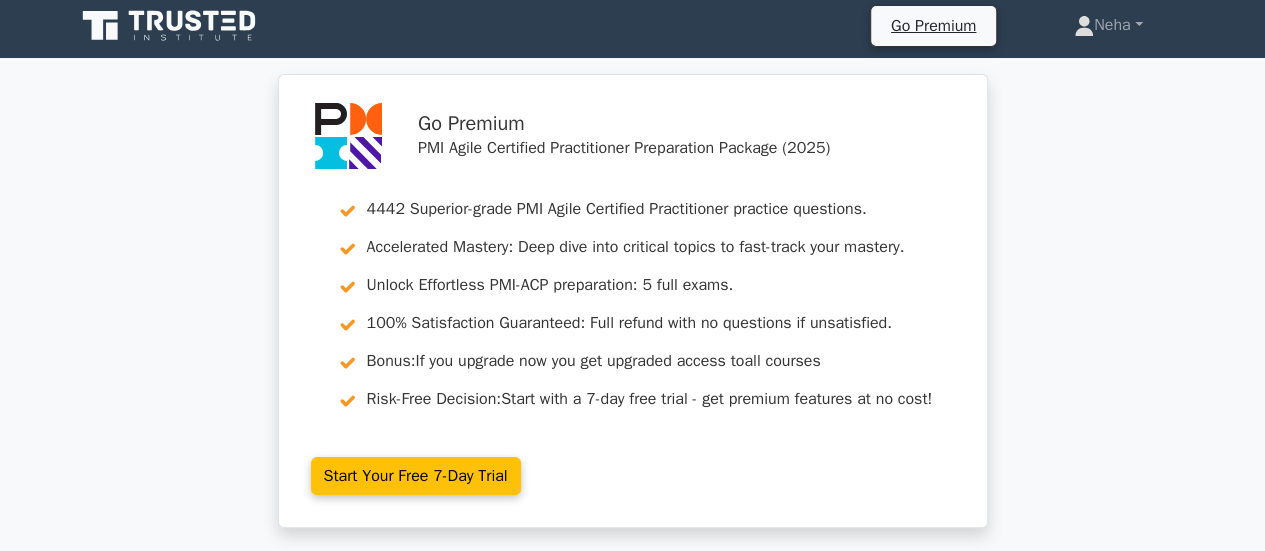 scroll, scrollTop: 0, scrollLeft: 0, axis: both 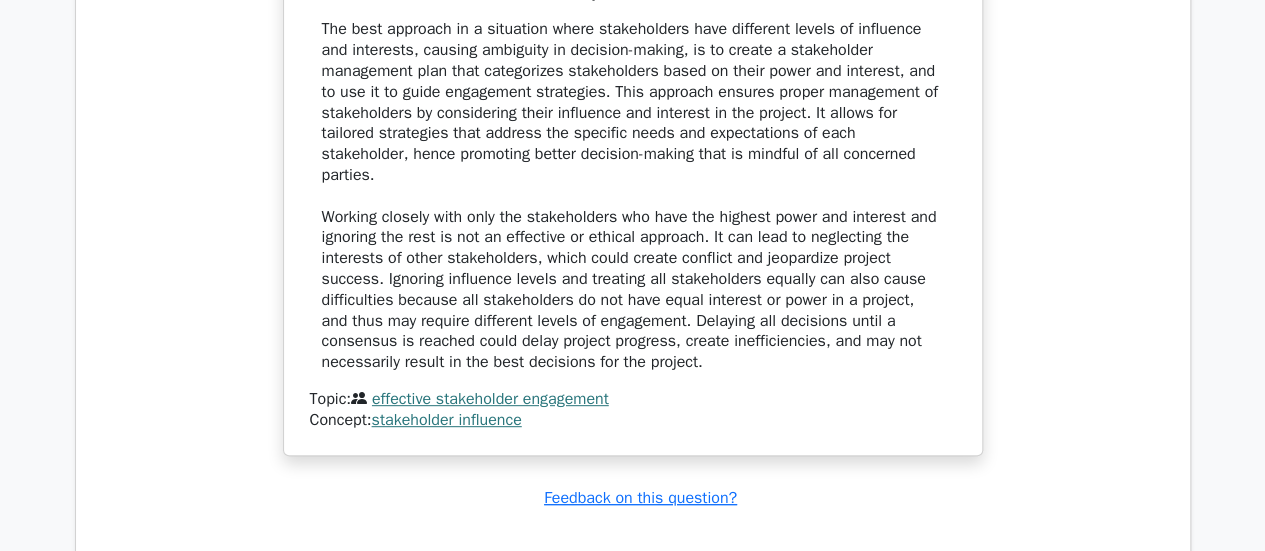 drag, startPoint x: 1261, startPoint y: 417, endPoint x: 1260, endPoint y: 447, distance: 30.016663 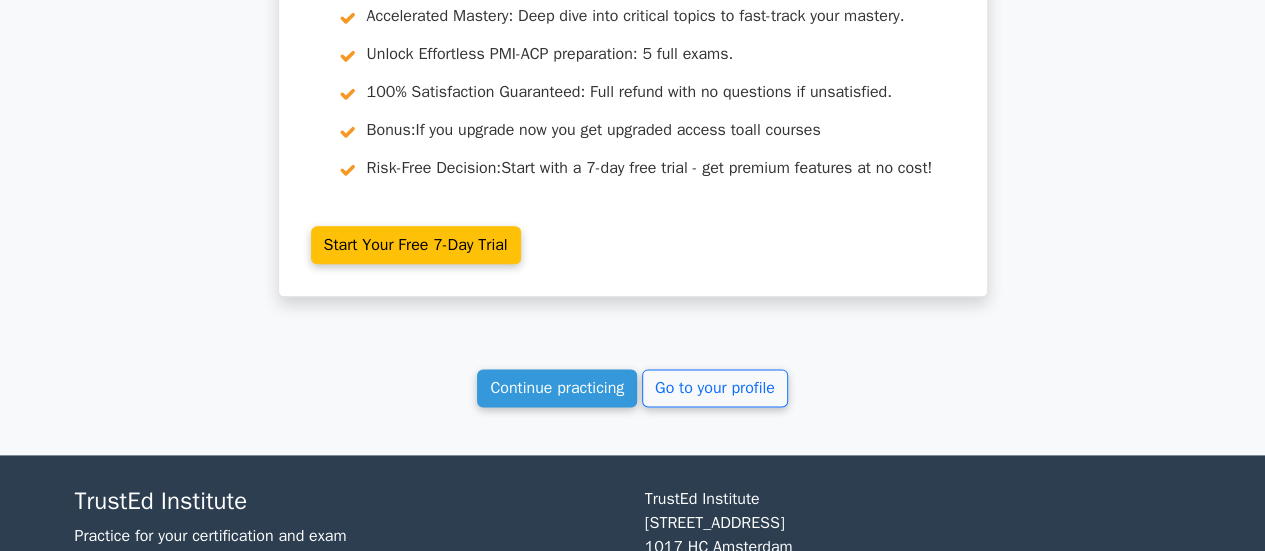 scroll, scrollTop: 4853, scrollLeft: 0, axis: vertical 